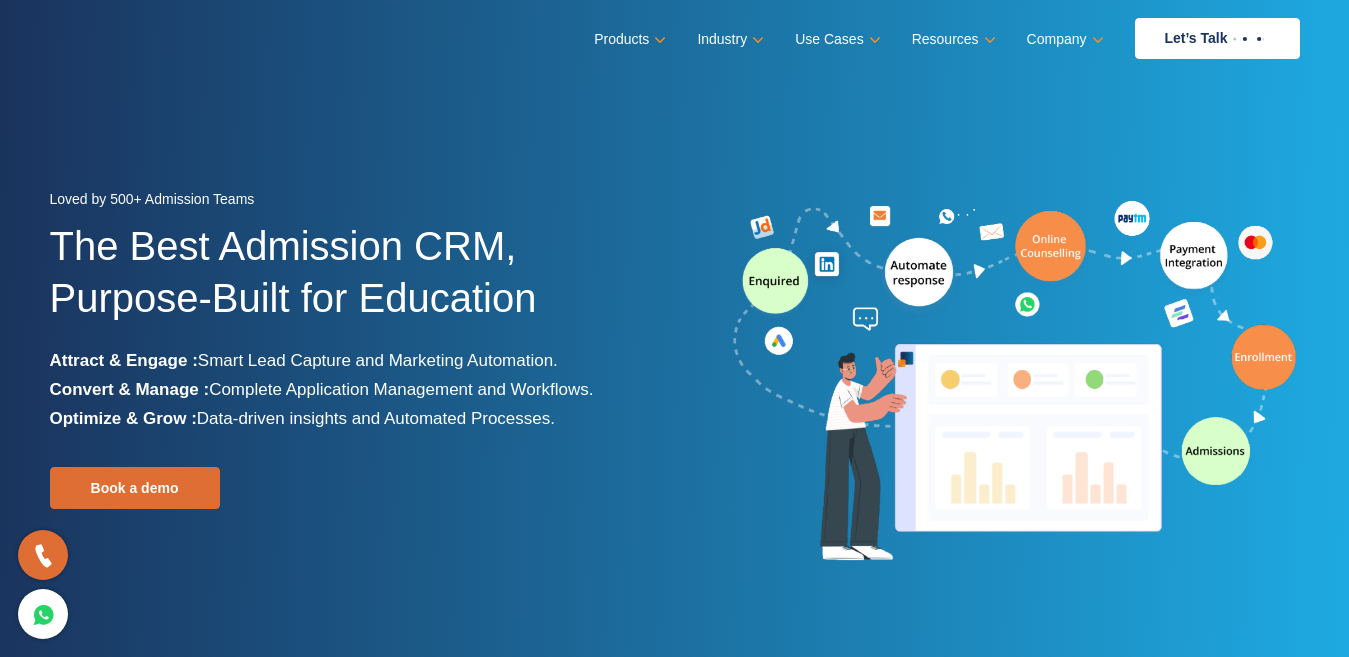 scroll, scrollTop: 0, scrollLeft: 0, axis: both 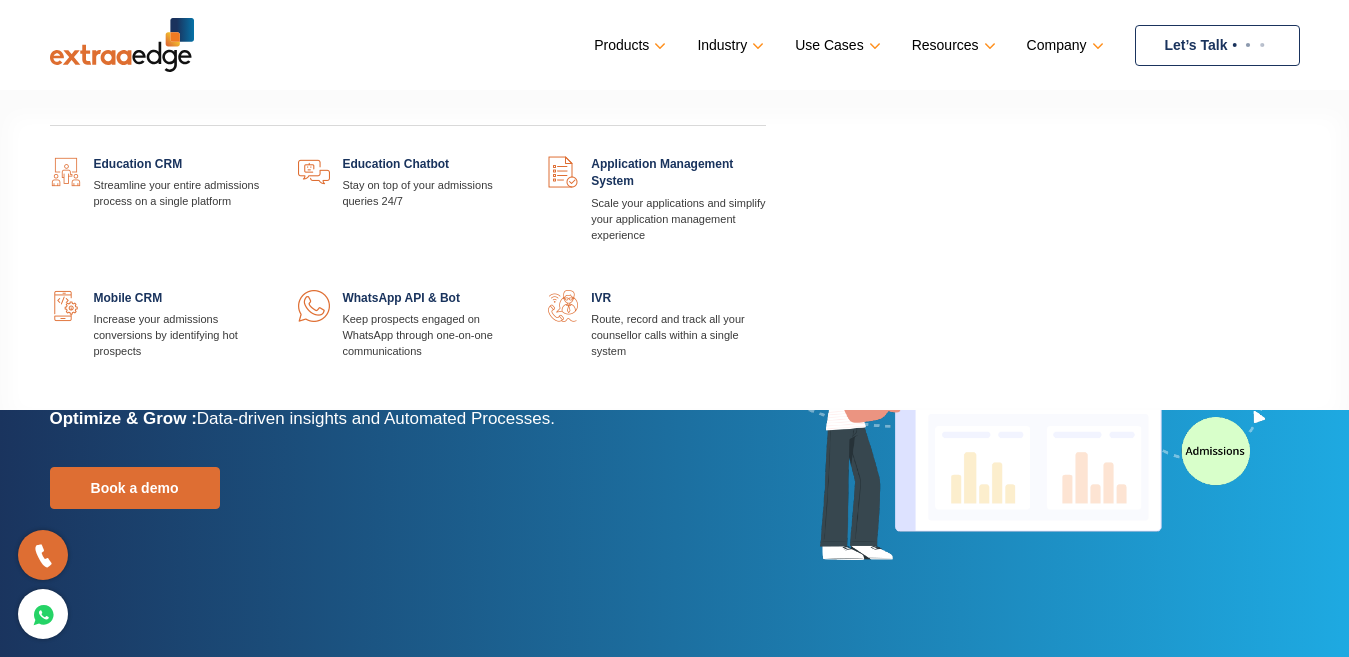 click at bounding box center [268, 156] 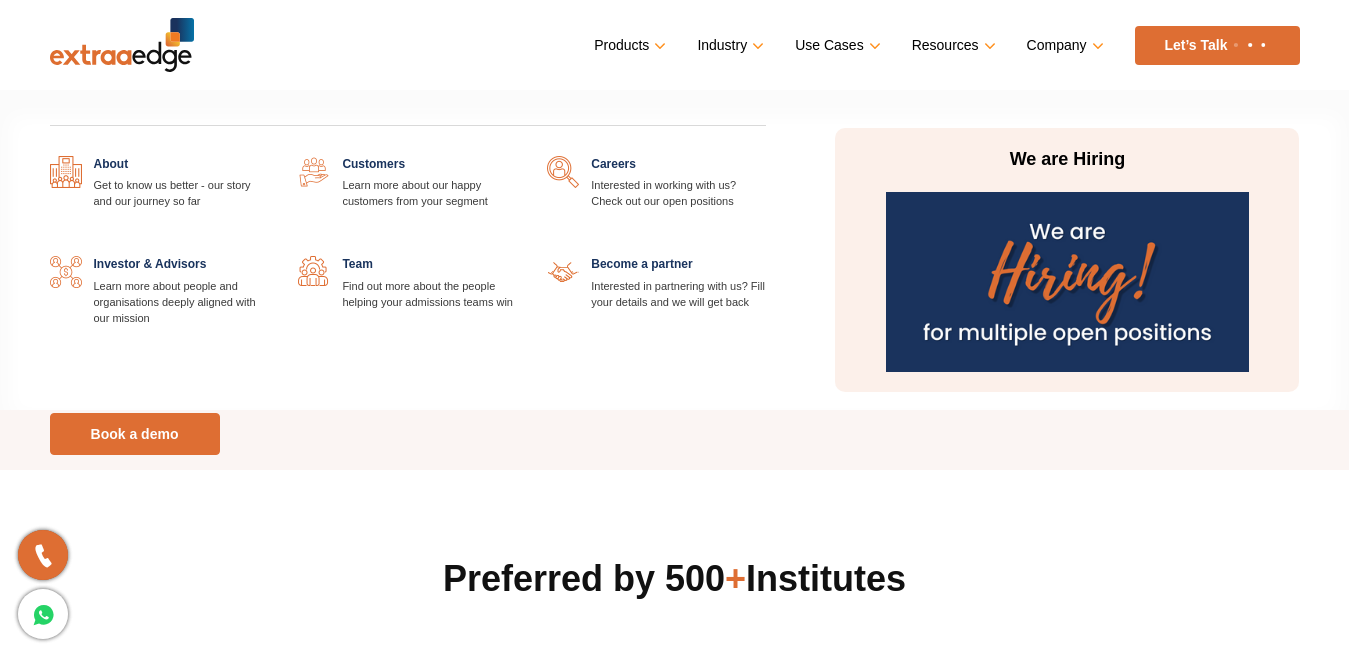 scroll, scrollTop: 0, scrollLeft: 0, axis: both 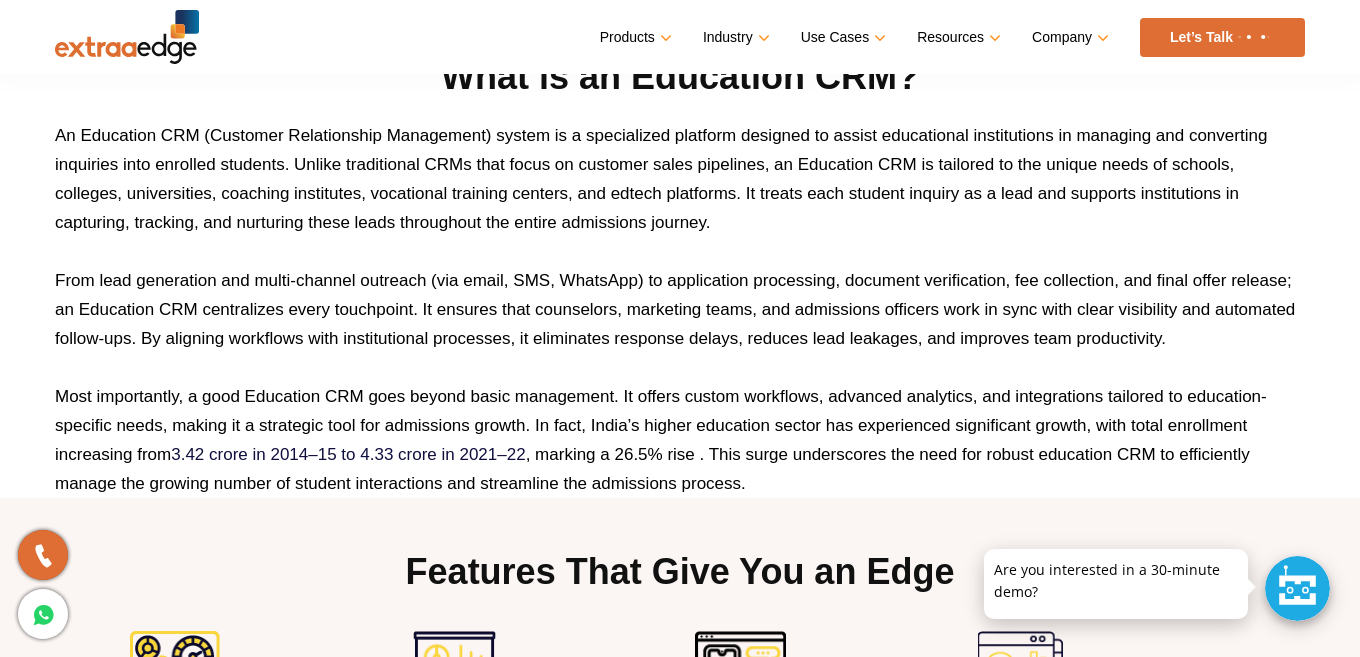 click on "Menu
Close
Products
Education CRM
Streamline your entire admissions process on a single platform
Education Chatbot
Application Management System" at bounding box center (680, 4134) 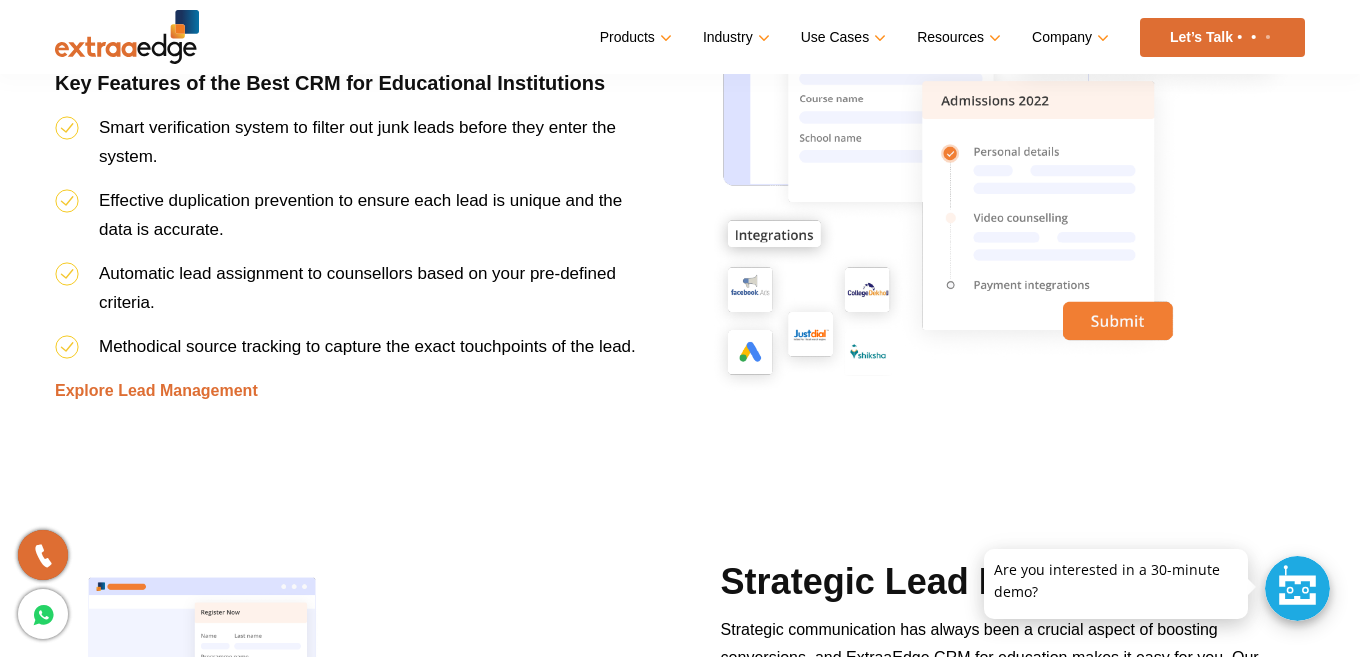 scroll, scrollTop: 2200, scrollLeft: 0, axis: vertical 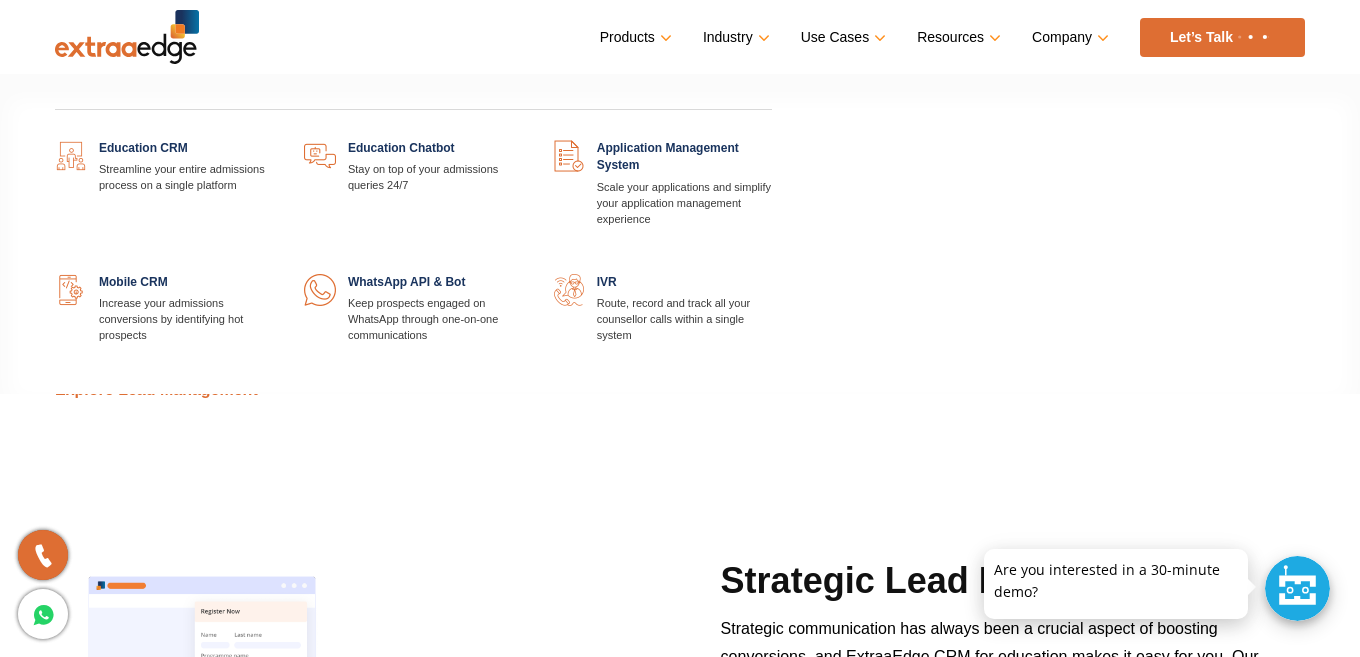 click at bounding box center (523, 140) 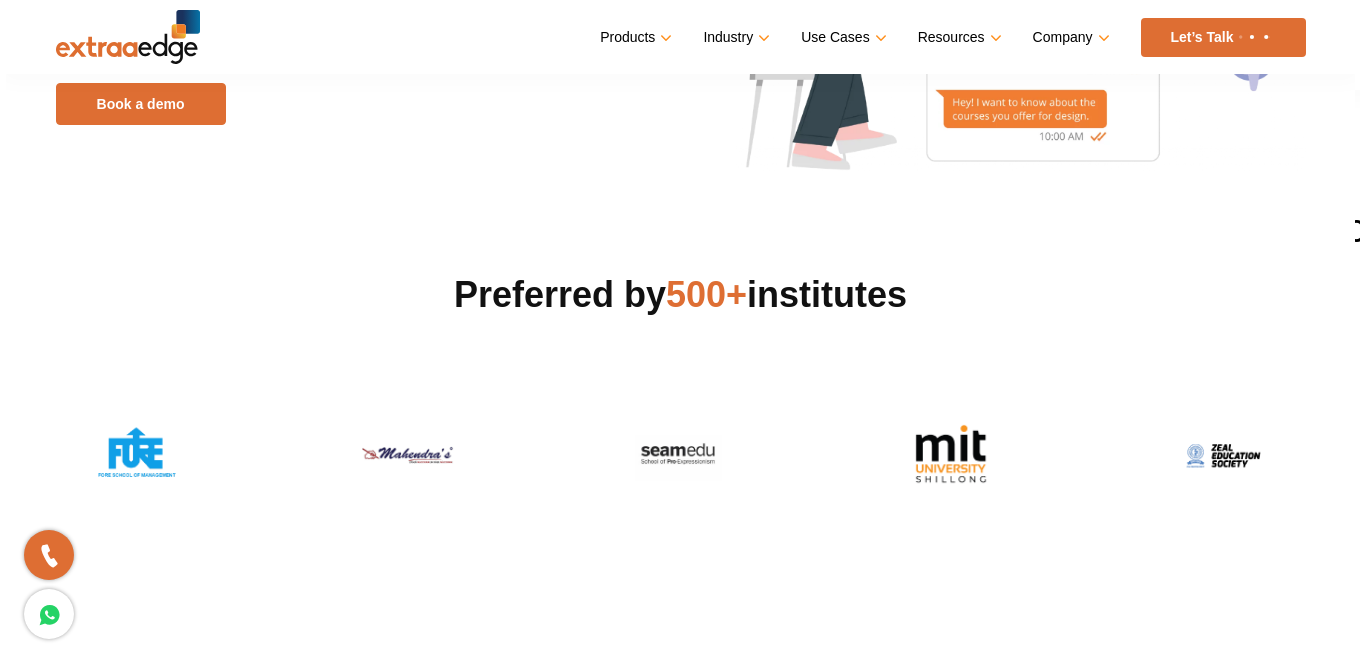 scroll, scrollTop: 520, scrollLeft: 0, axis: vertical 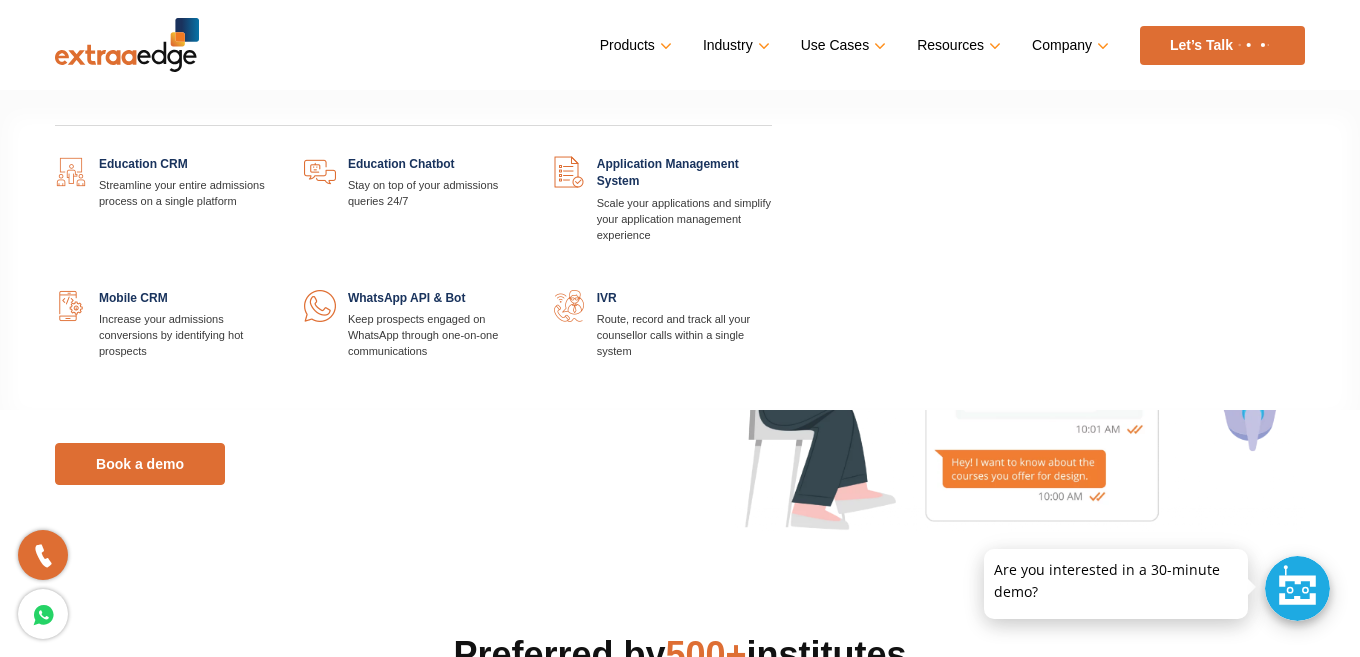 click at bounding box center [274, 156] 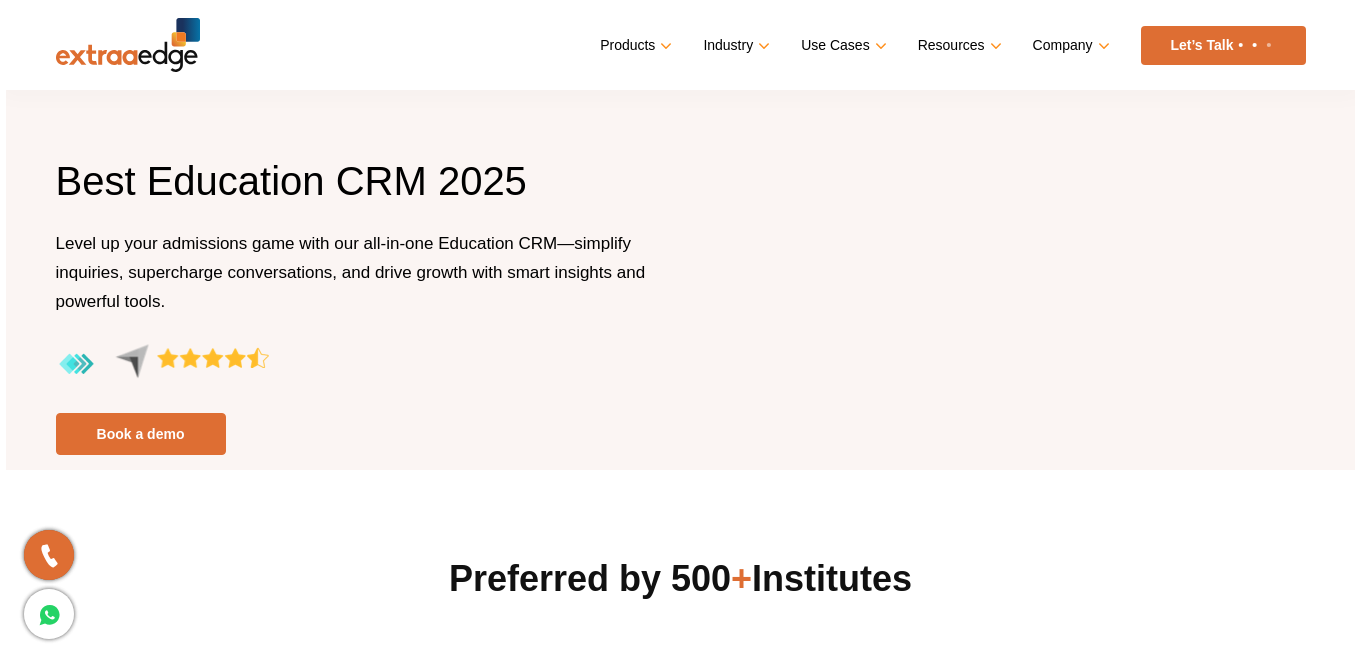 scroll, scrollTop: 0, scrollLeft: 0, axis: both 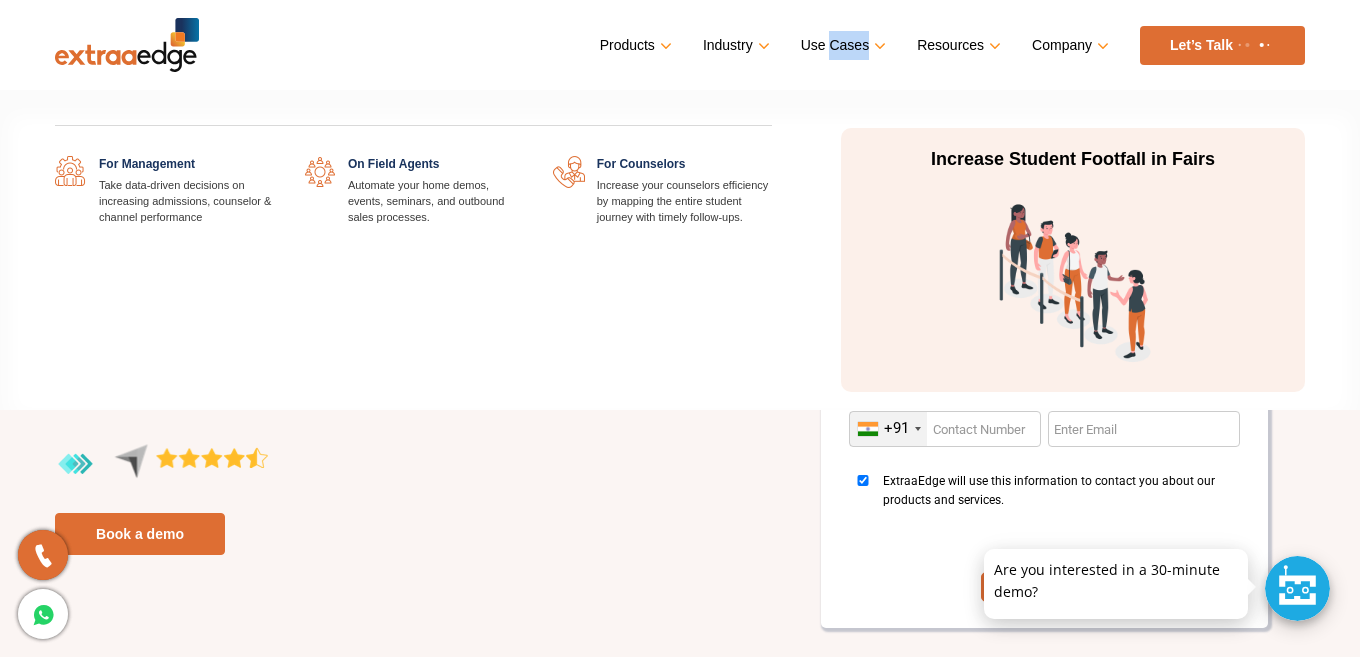 drag, startPoint x: 846, startPoint y: 61, endPoint x: 829, endPoint y: 54, distance: 18.384777 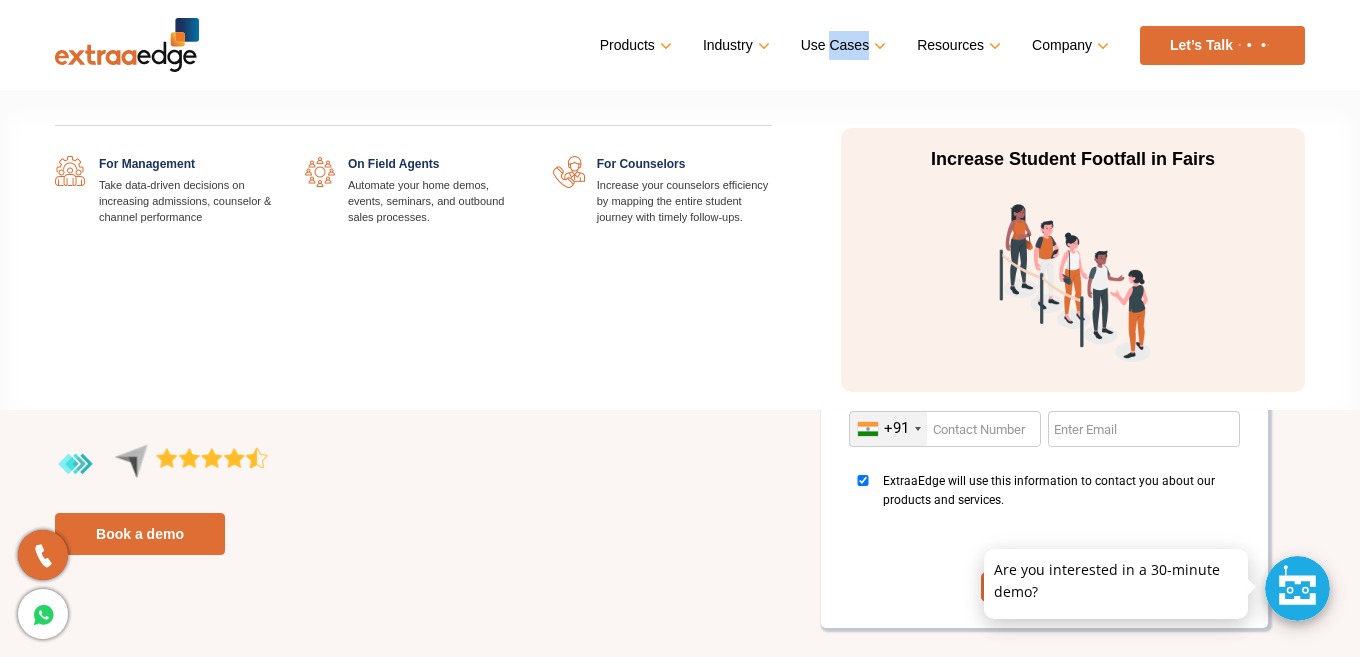 click on "Products
Education CRM
Streamline your entire admissions process on a single platform
Education Chatbot
Stay on top of your admissions queries 24/7
Mobile CRM" at bounding box center (952, 45) 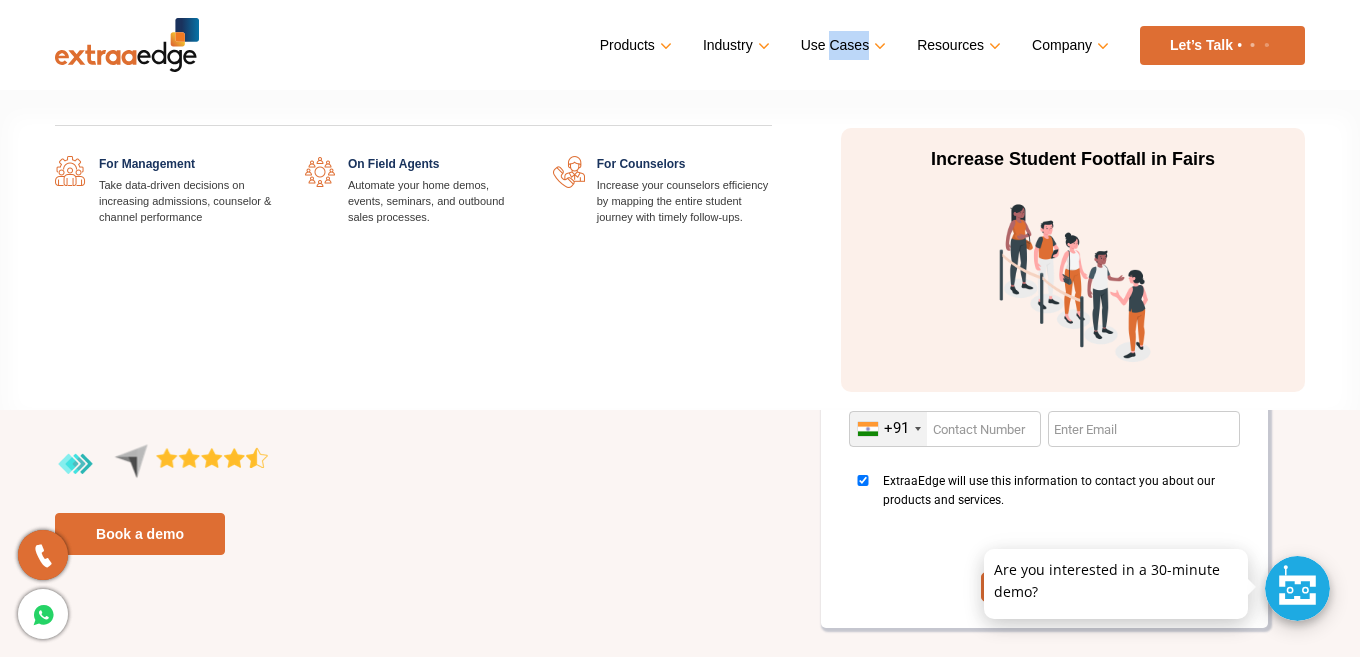 click on "Use Cases" at bounding box center [841, 45] 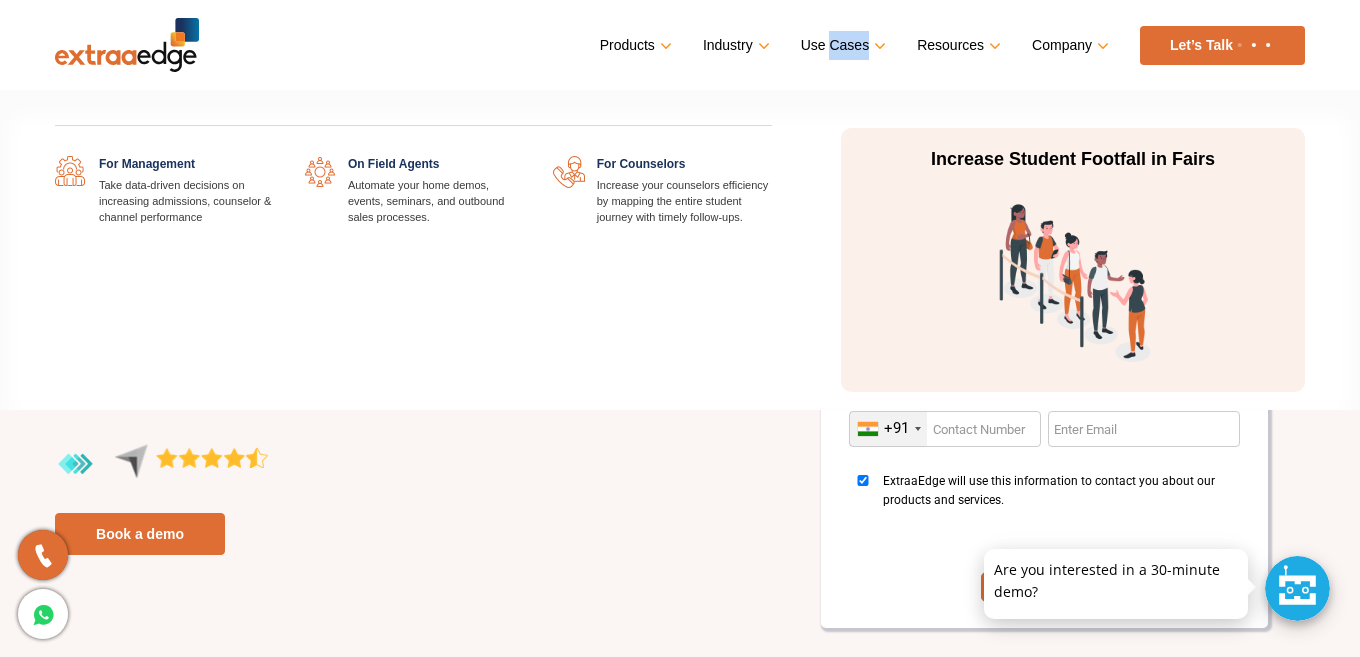 click at bounding box center [274, 156] 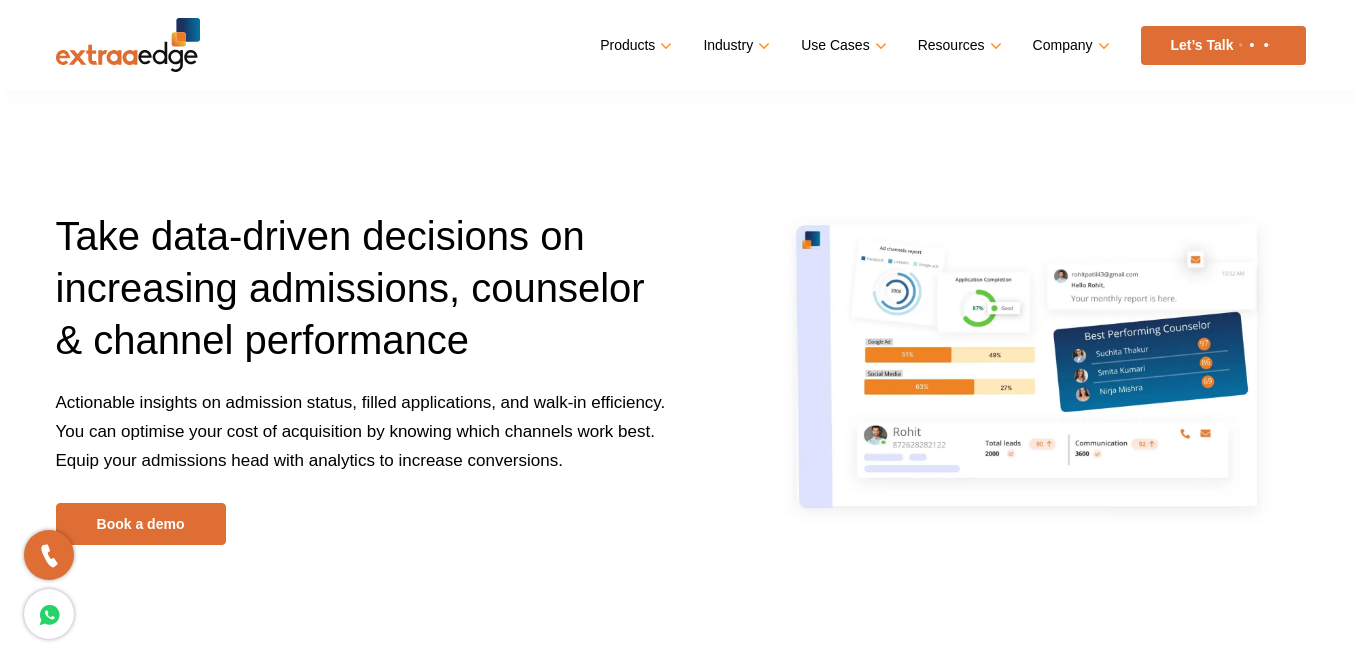 scroll, scrollTop: 0, scrollLeft: 0, axis: both 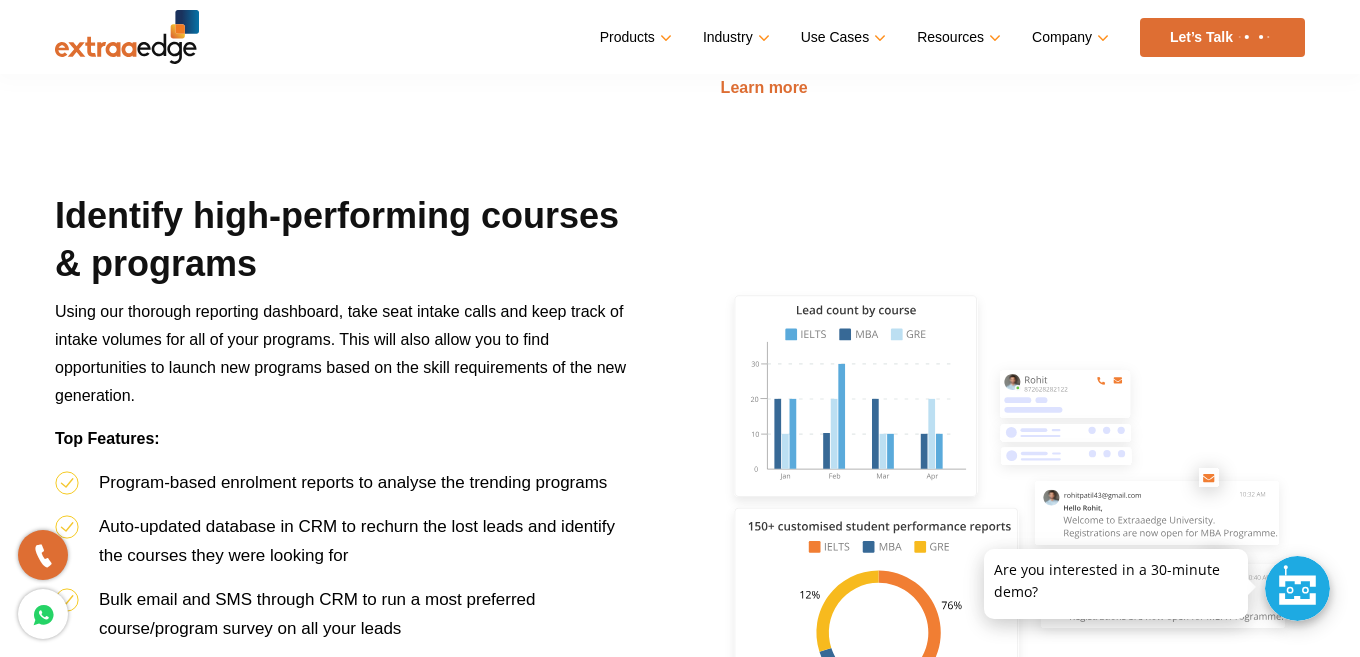click on "Optimise Channels of prospects & identify hot leads
A direct view of marketing spent through our  150+ customised reports that allow you to measure and analyse performance across all your marketing channels. With the help of these metrics you can  identify channel inefficiencies and correct them in time.
Top Features:
A single-view dashboard to have an overview of overall marketing efforts
Ad channel performance to measure ROI across paid channels
Publisher panel to analyze the attribution of leads between different publisher
ROI dashboard to compare the conversion rates within the third-party channels
Learn more" at bounding box center [680, -137] 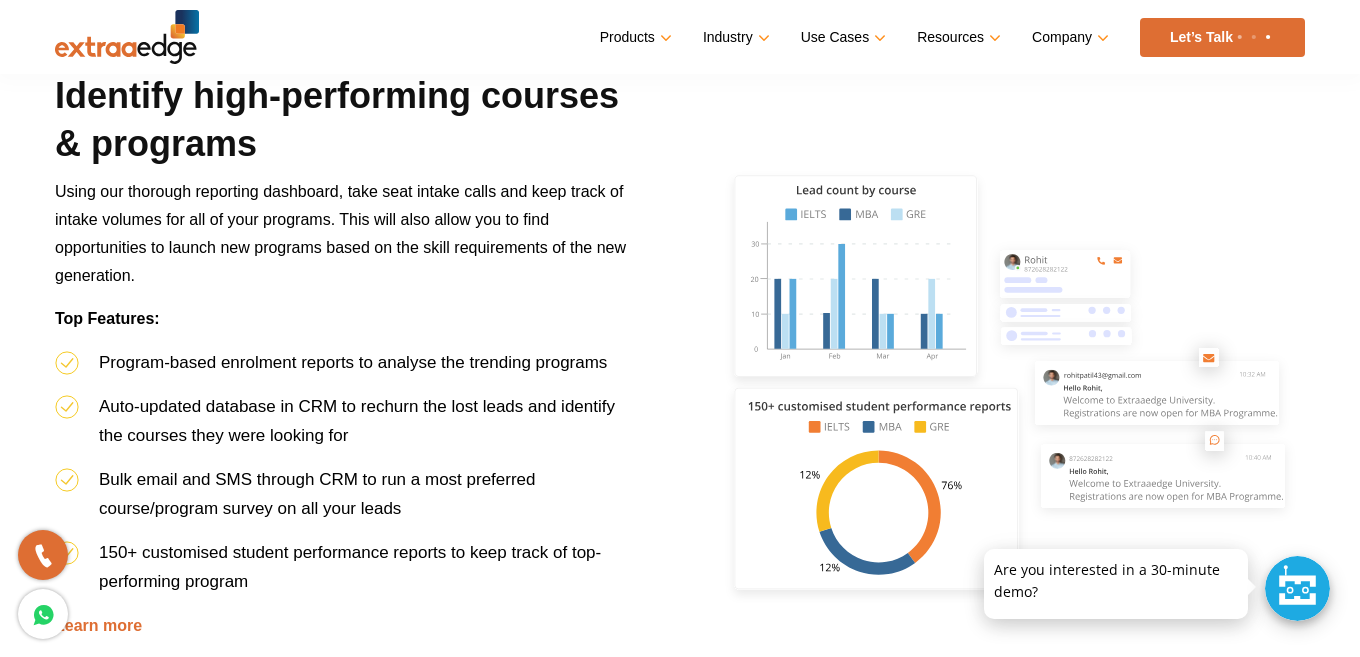 scroll, scrollTop: 2440, scrollLeft: 0, axis: vertical 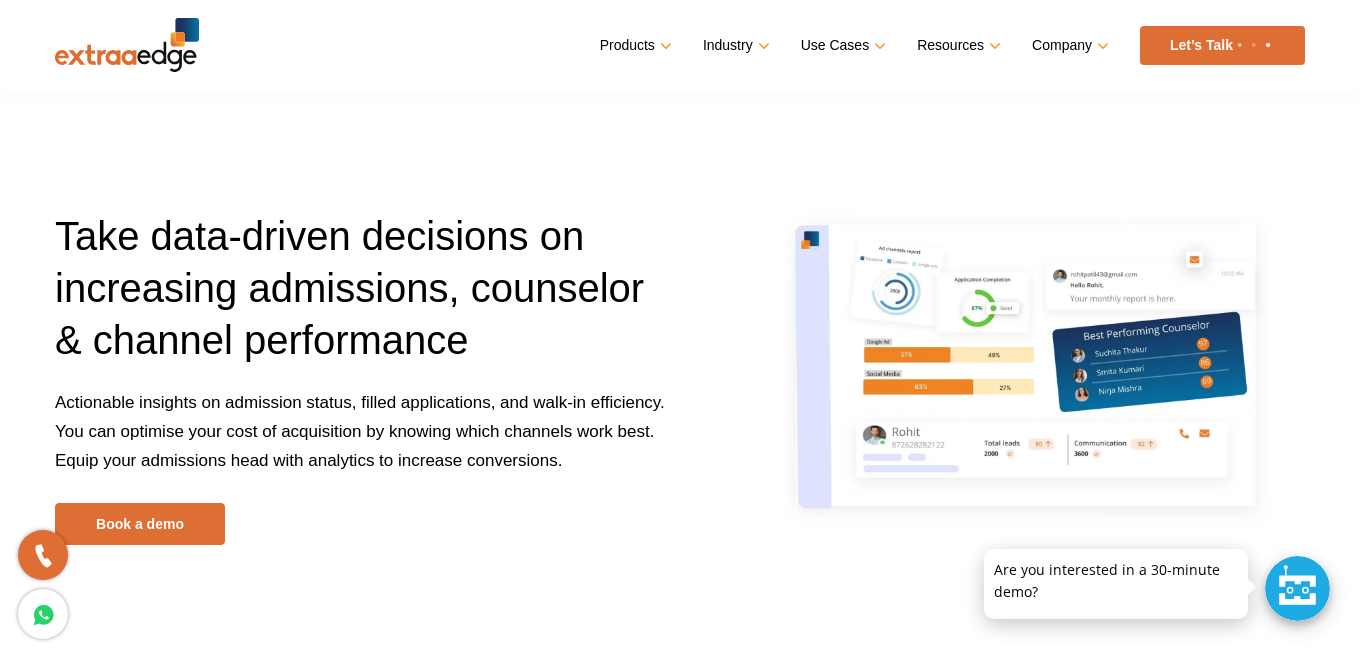 click on "Take data-driven decisions on increasing admissions, counselor & channel performance
Actionable insights on admission status, filled applications, and walk-in efficiency. You can optimise your cost of acquisition by knowing which channels work best. Equip your admissions head with analytics to increase conversions.
Book a demo" at bounding box center (680, 307) 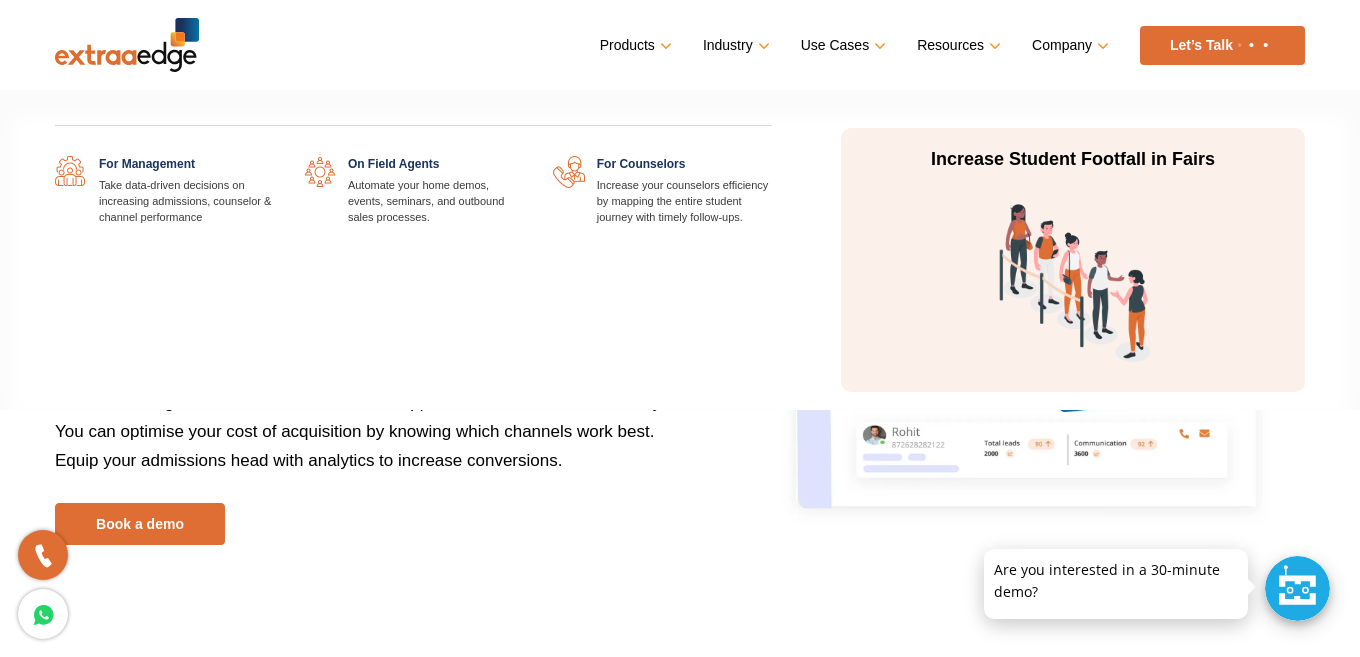 click on "Use Cases" at bounding box center (841, 45) 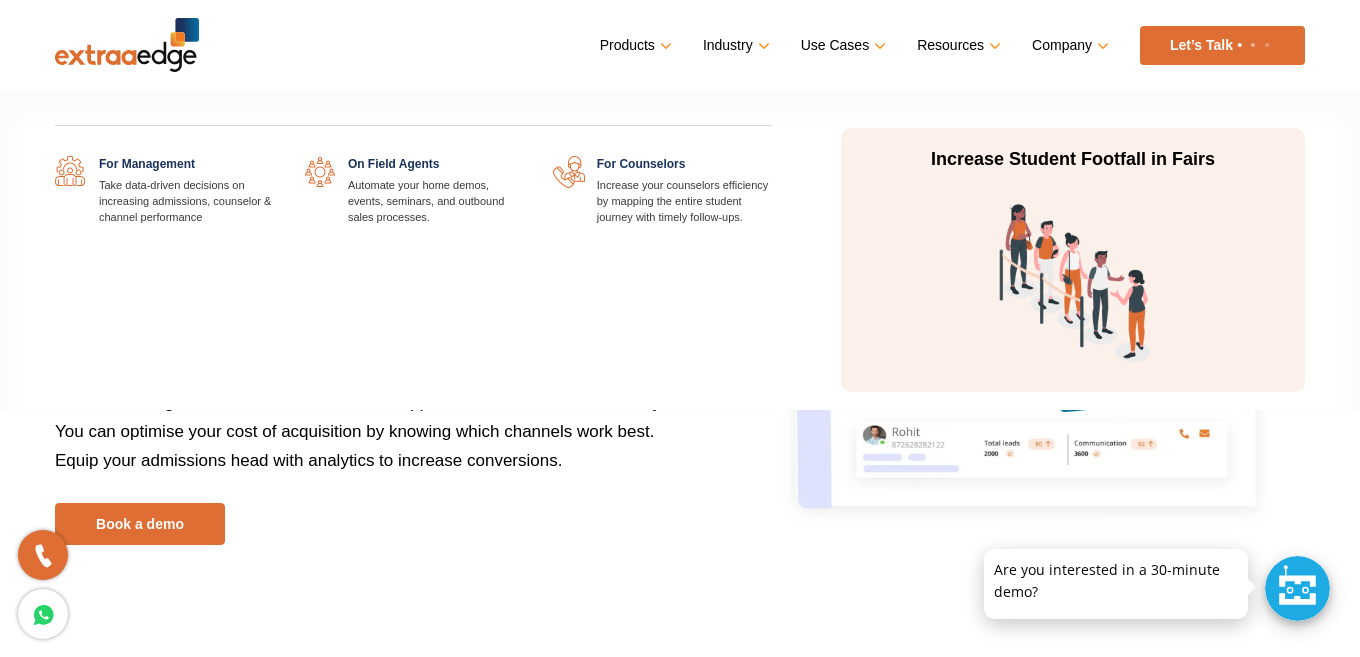 click at bounding box center (274, 156) 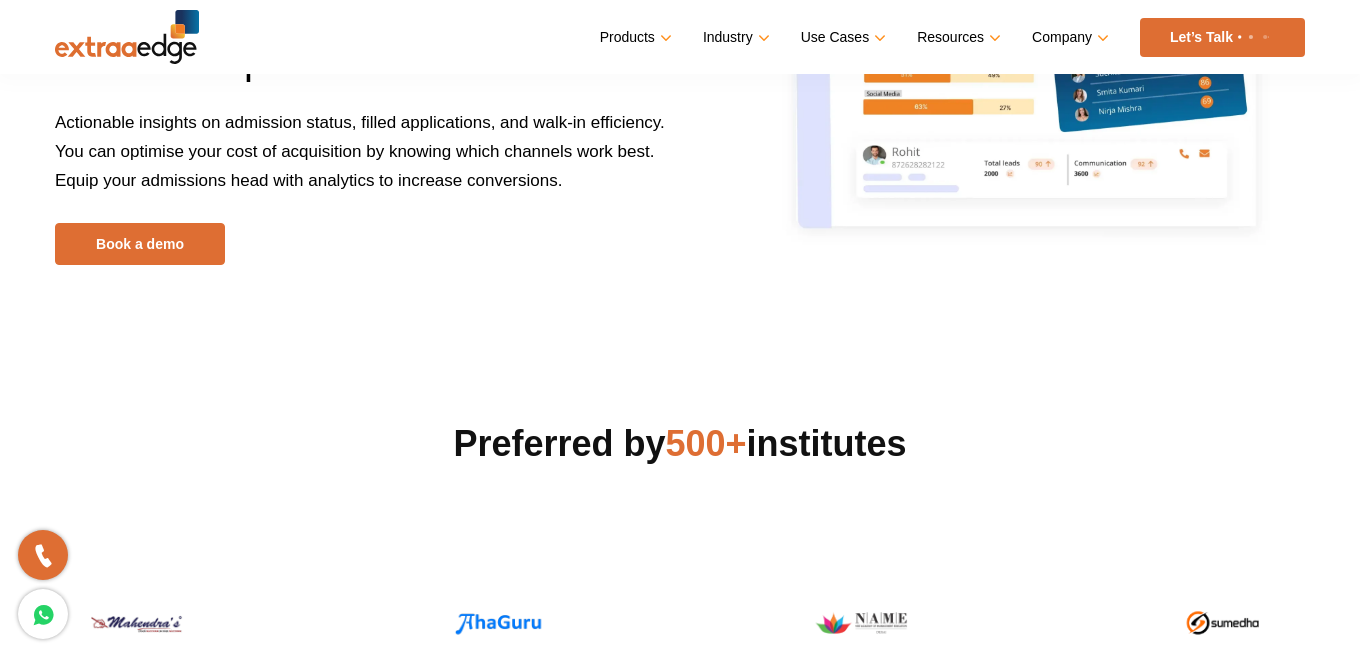 scroll, scrollTop: 319, scrollLeft: 0, axis: vertical 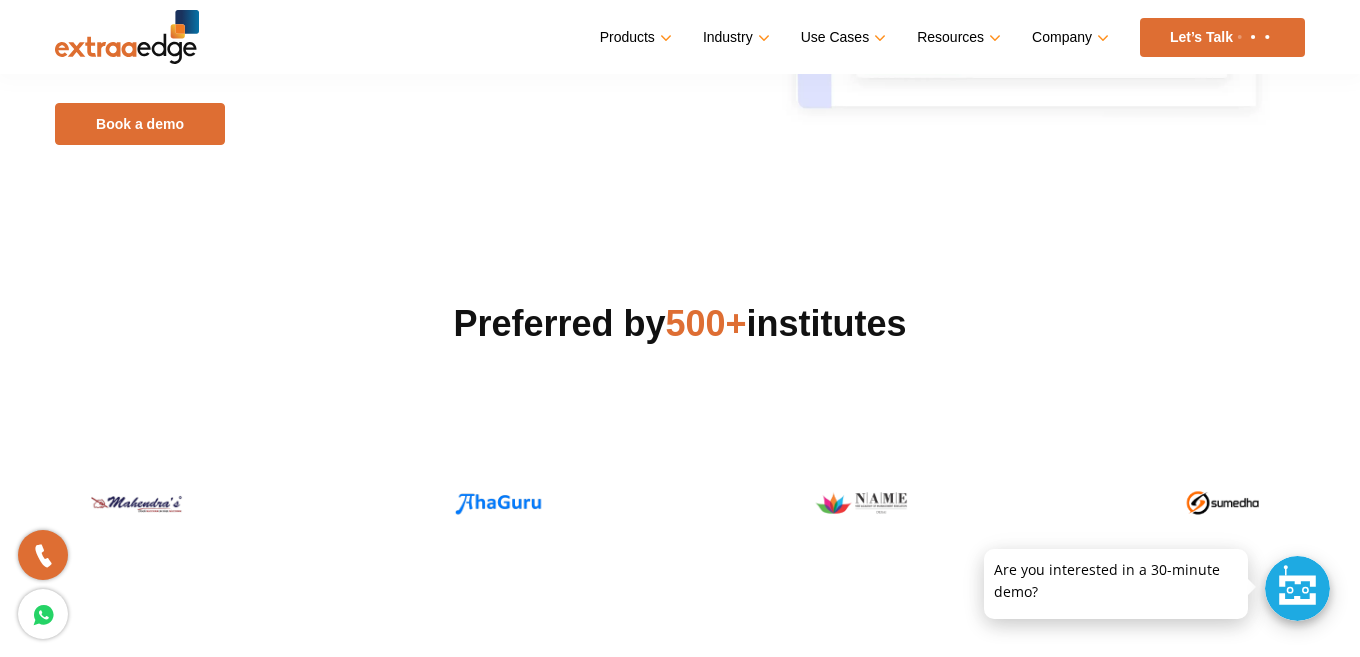 click at bounding box center [136, 503] 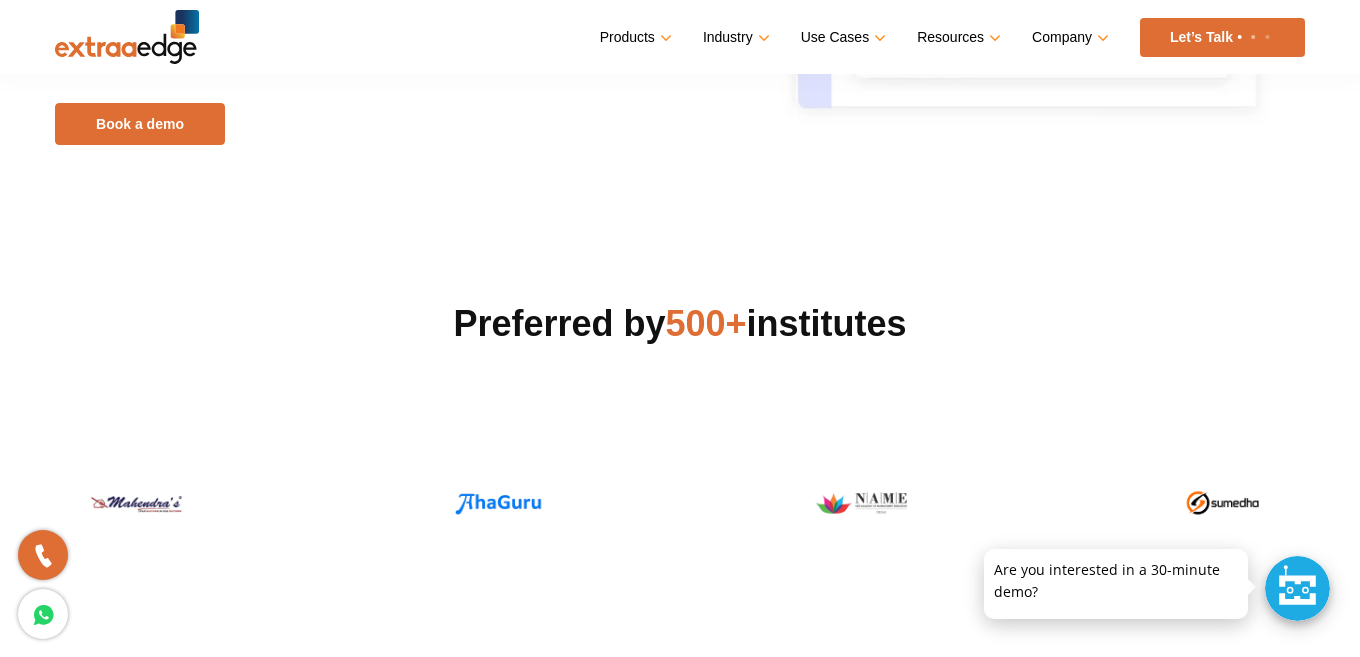 click at bounding box center (136, 503) 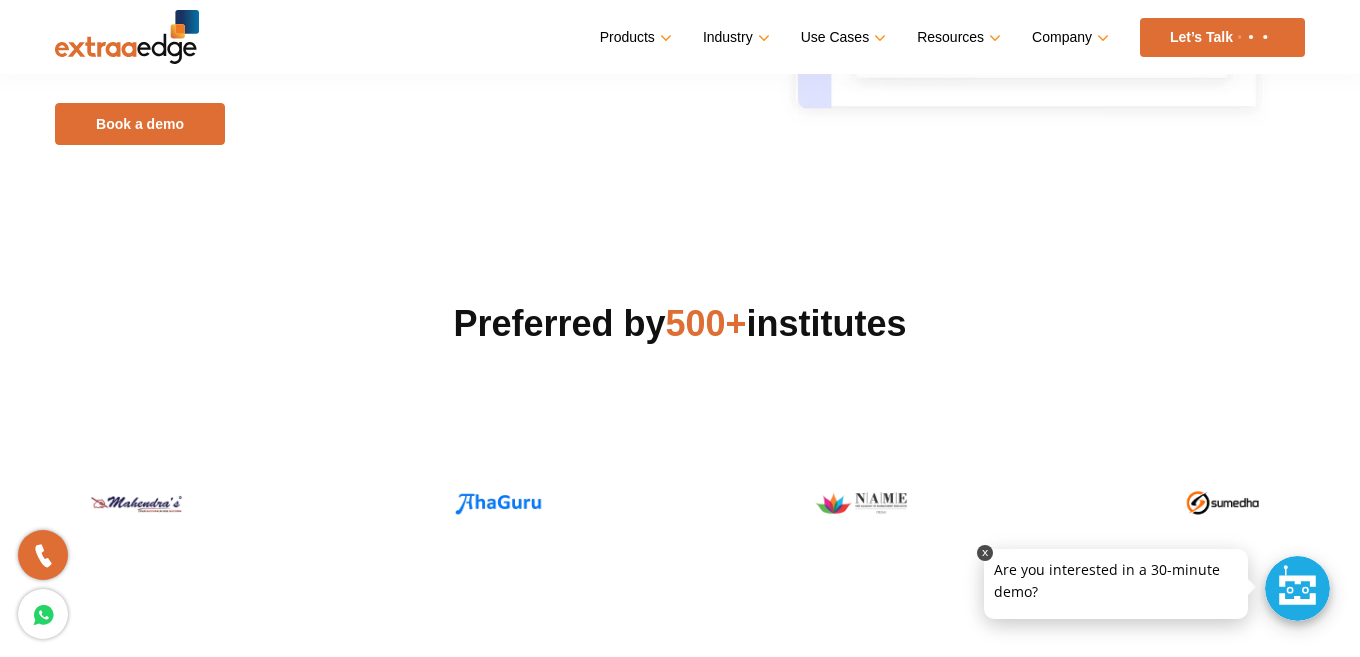 click at bounding box center (985, 553) 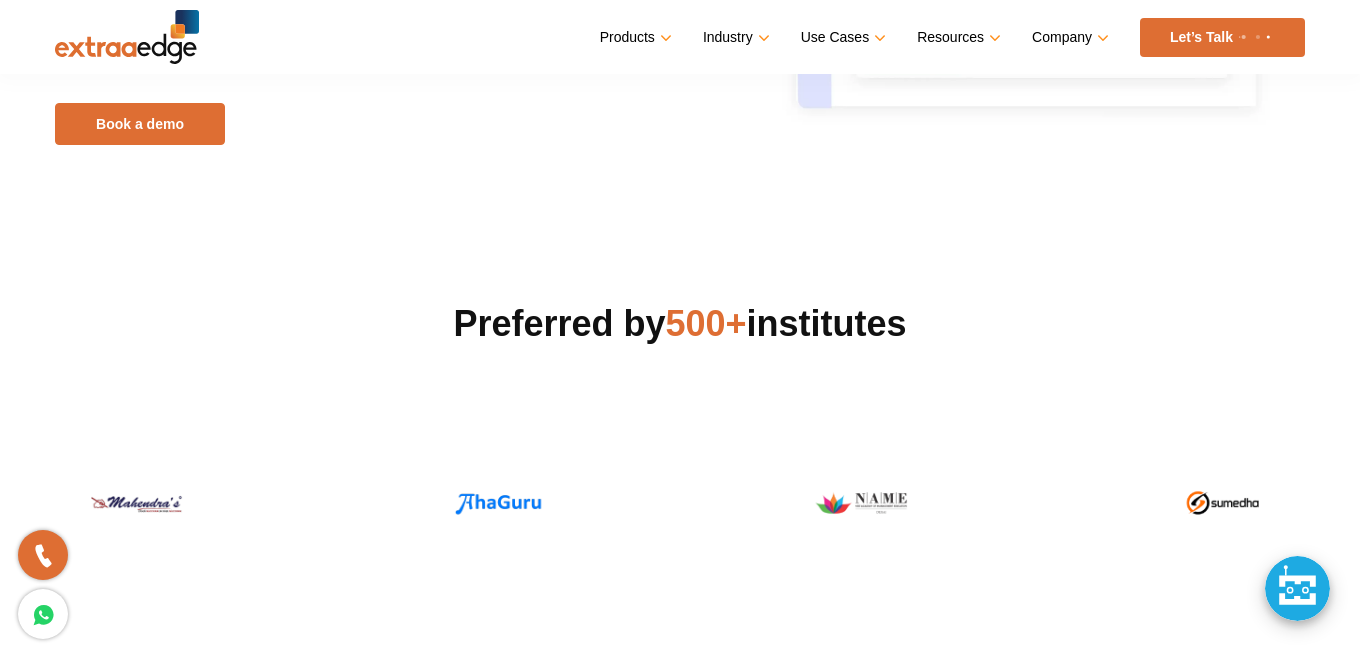 click on "Help counseling teams to overachieve the targets
Through our CRM you can now analyse the core performance metrics of call efficiency, follow-up discipline, intake closure, and application closures on a real-time basis. Keeping these metrics in mind, you will be able to empower your key admission team members with the proper training, coaching, and course correction.
Top Features:
Reporting dashboard to self analyse the average call duration of the best performing counselor and hence set a benchmark
My follow-up section to strategise around follow-ups being missed
Application completion percentage to target the right audience and push for application completion
Lead score to prioritise leads on various significant aspects and work on them aggressively to take it to closure
Learn more
Optimise Channels of prospects & identify hot leads
Top Features:" at bounding box center (680, 1928) 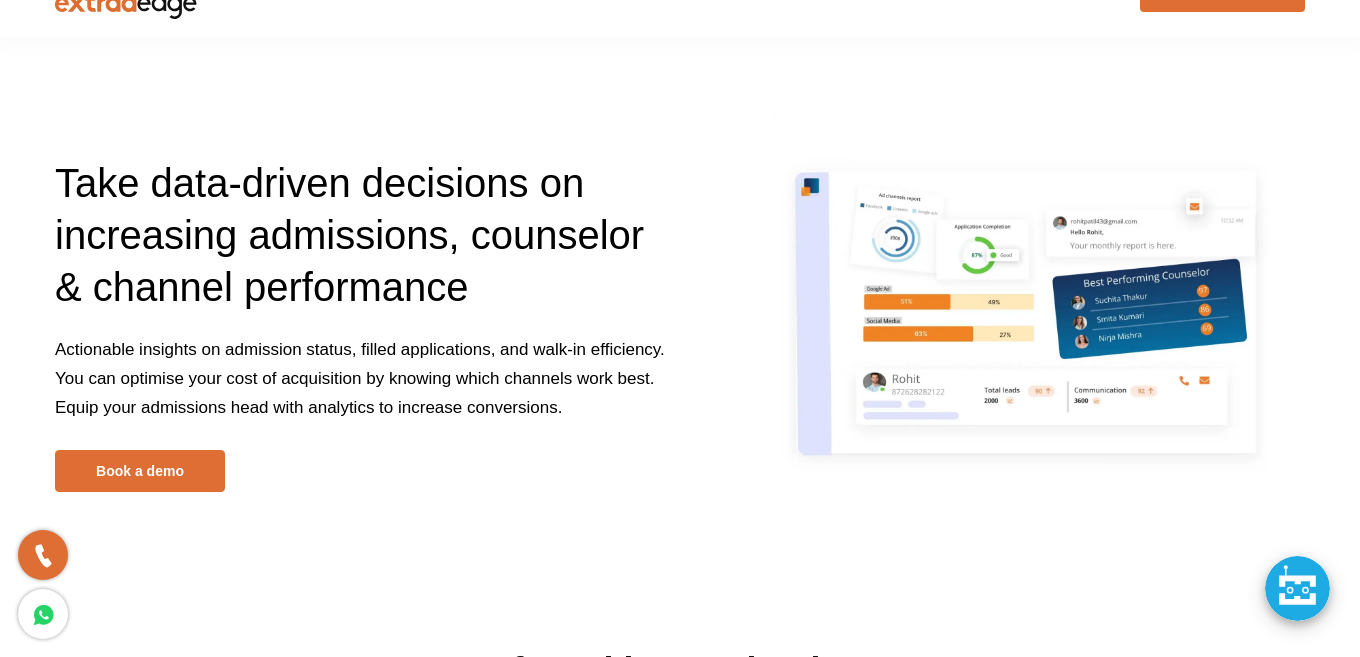 scroll, scrollTop: 0, scrollLeft: 0, axis: both 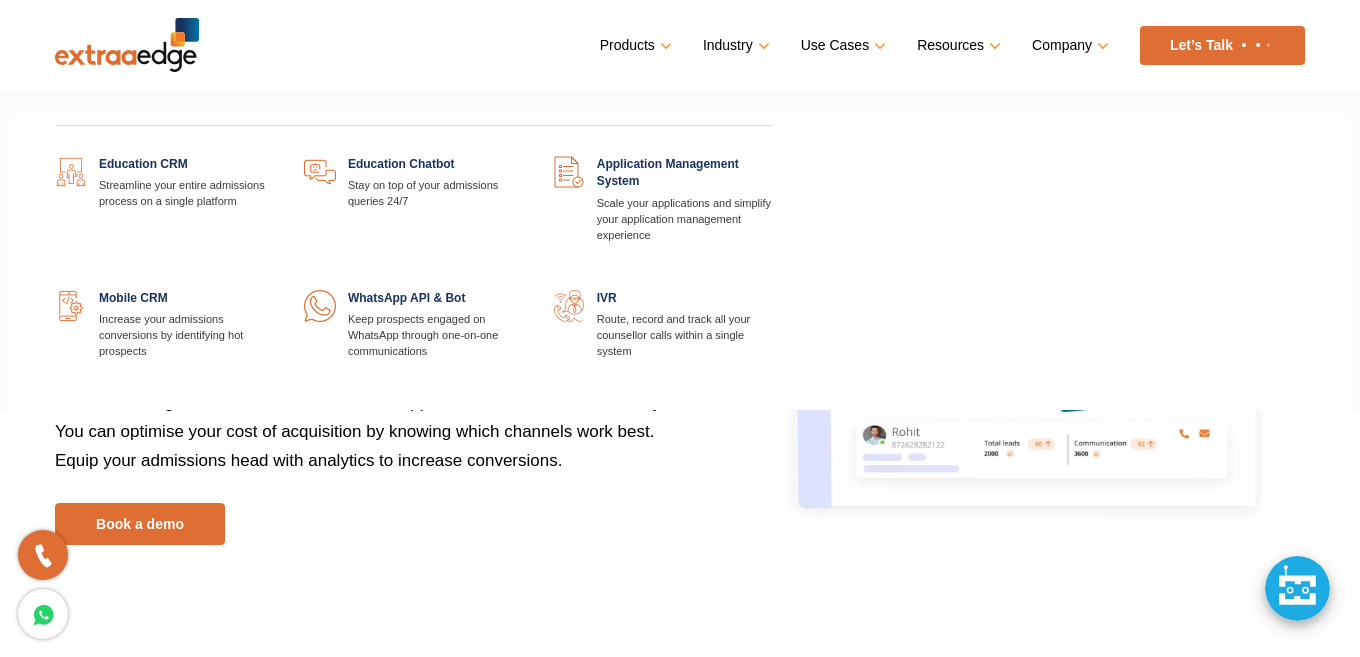 click on "Products" at bounding box center (634, 45) 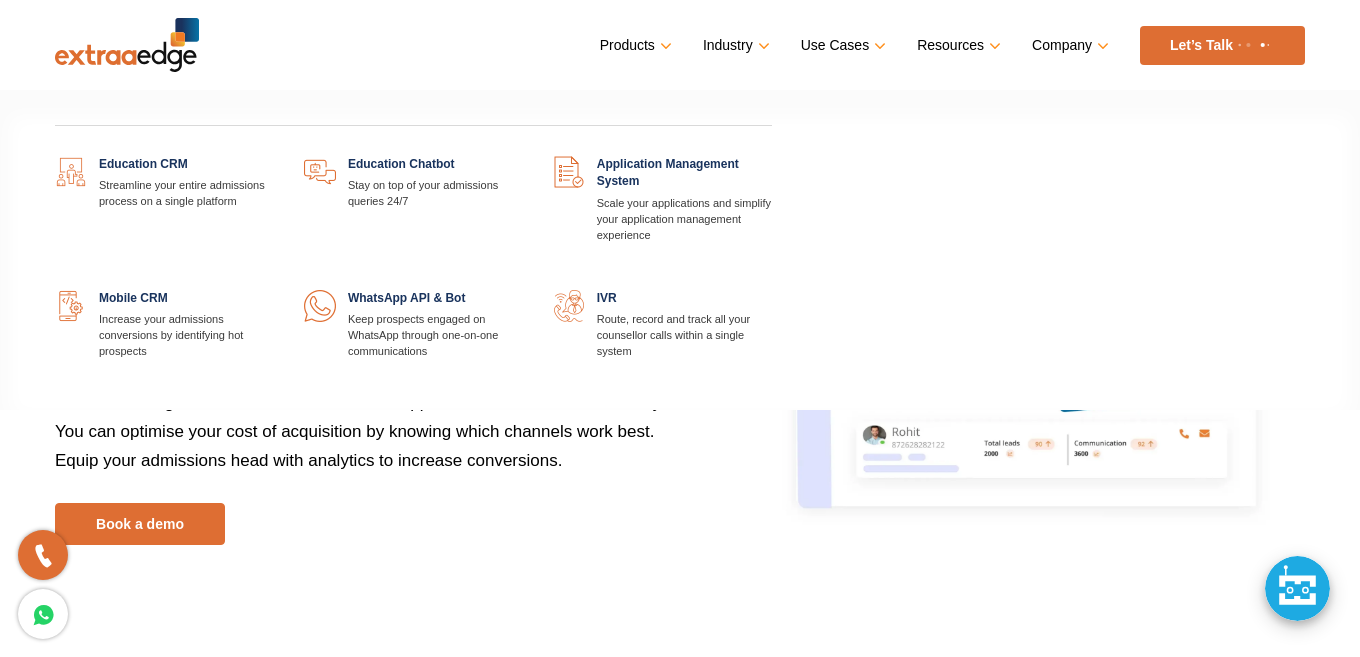 click on "Products" at bounding box center (634, 45) 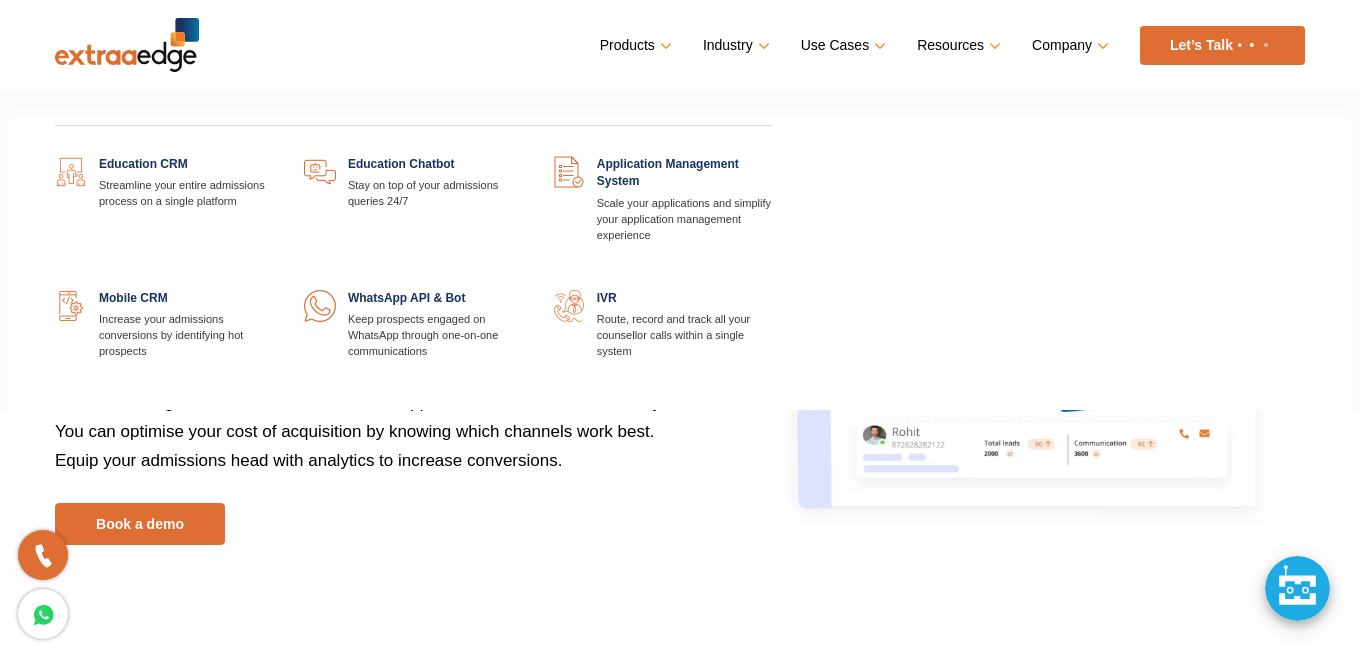 click at bounding box center (772, 156) 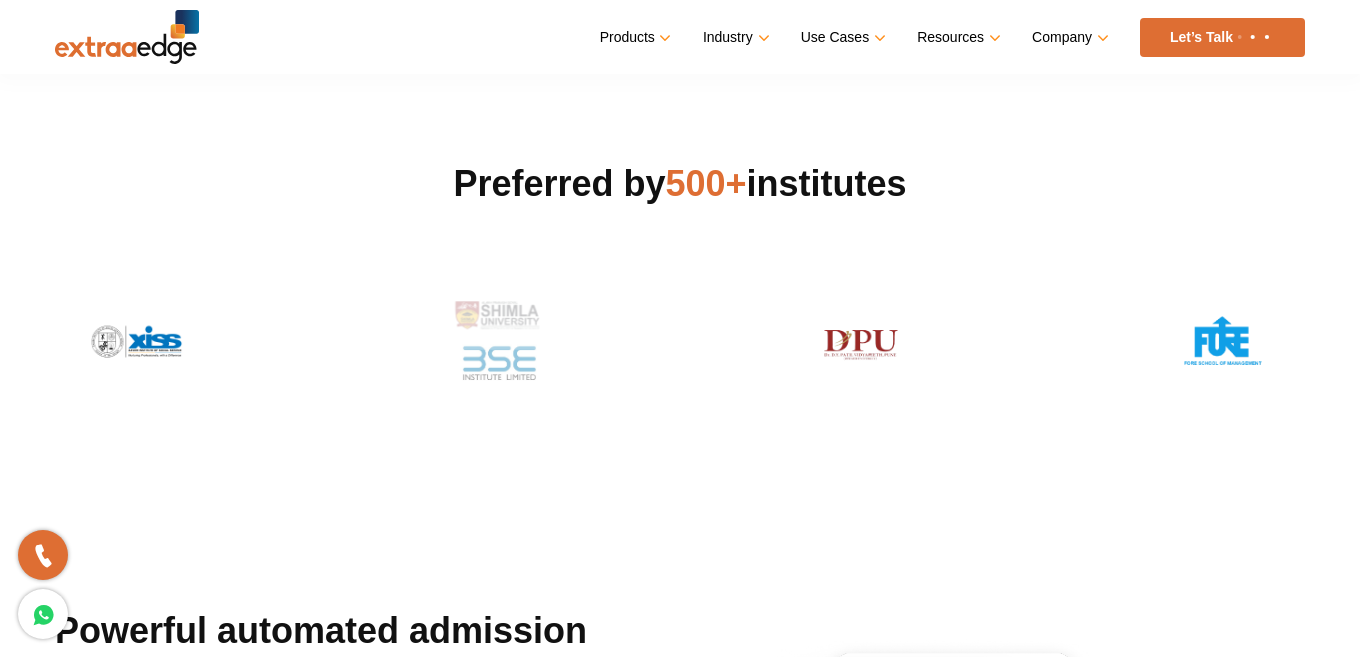scroll, scrollTop: 600, scrollLeft: 0, axis: vertical 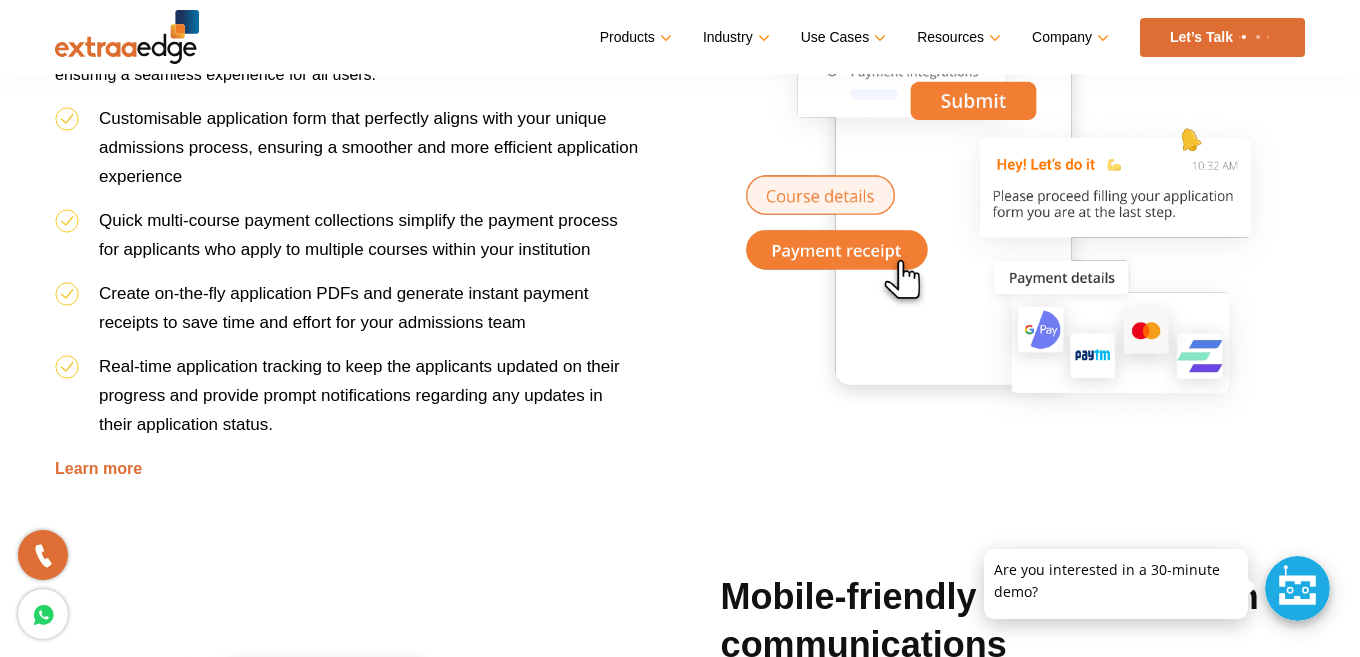 click at bounding box center (1297, 588) 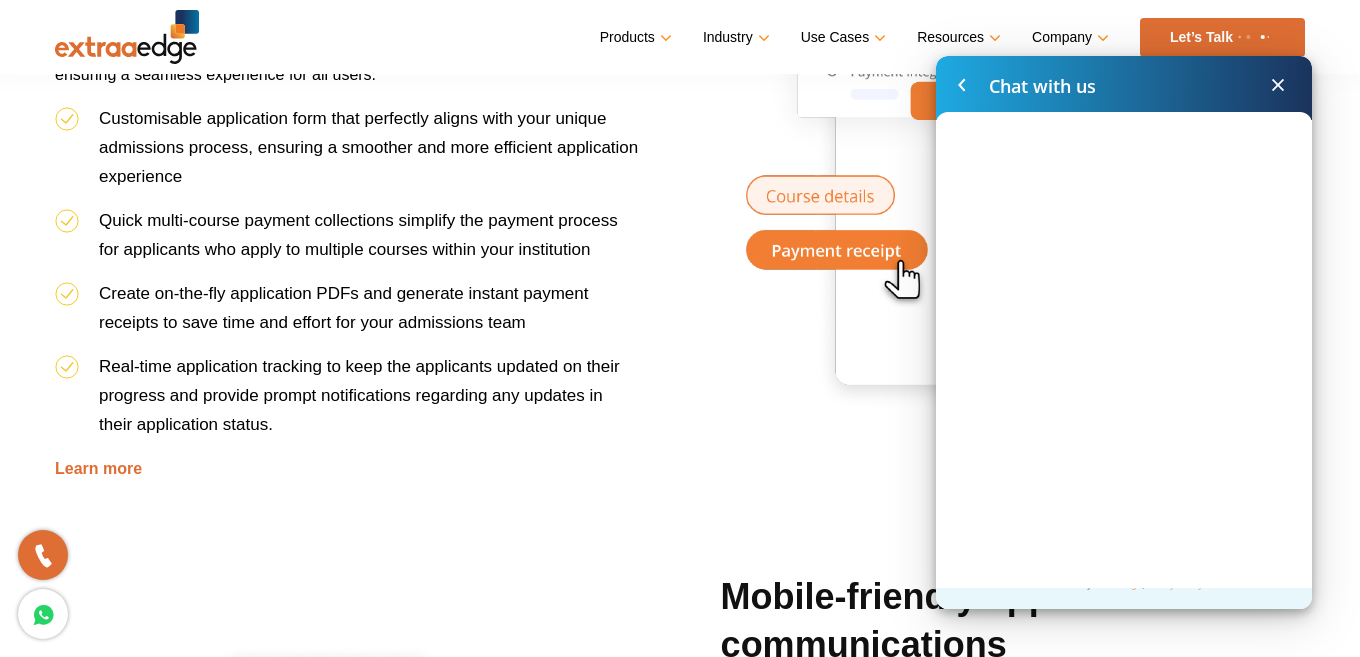 click on "Powered by  ExtraaEdge  |  Privacy Policy" at bounding box center (1124, 585) 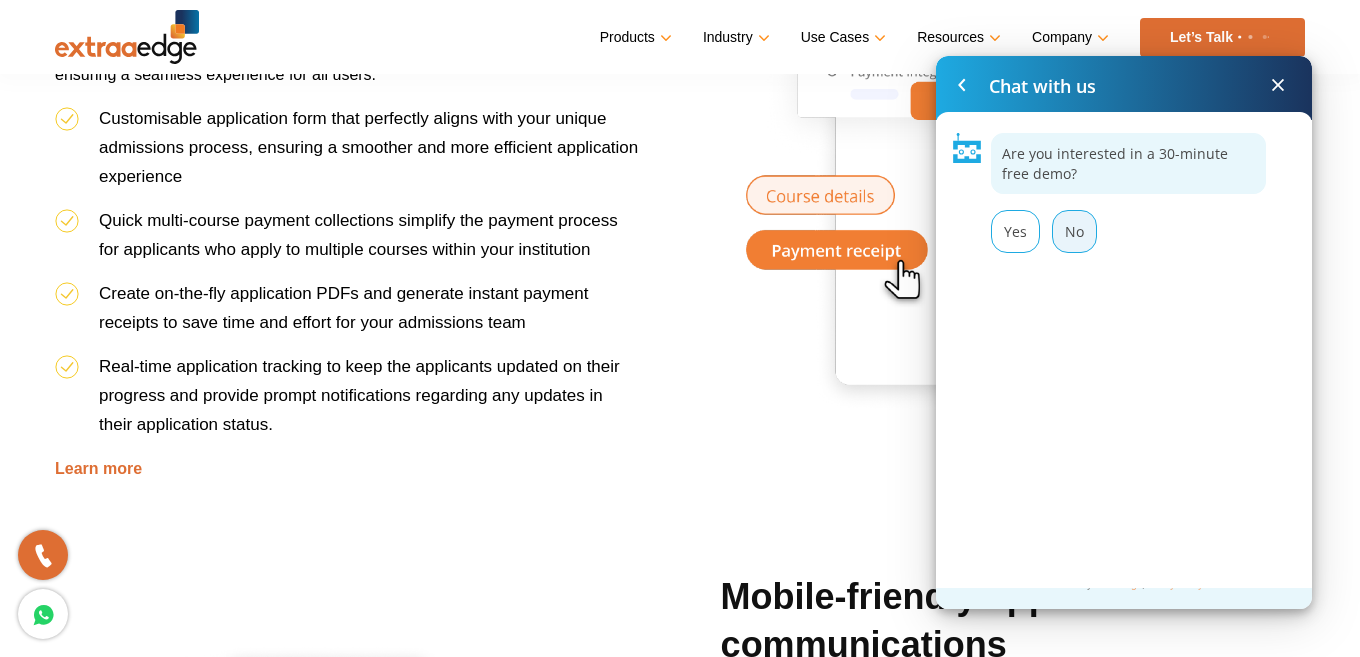 click on "No" at bounding box center [1074, 231] 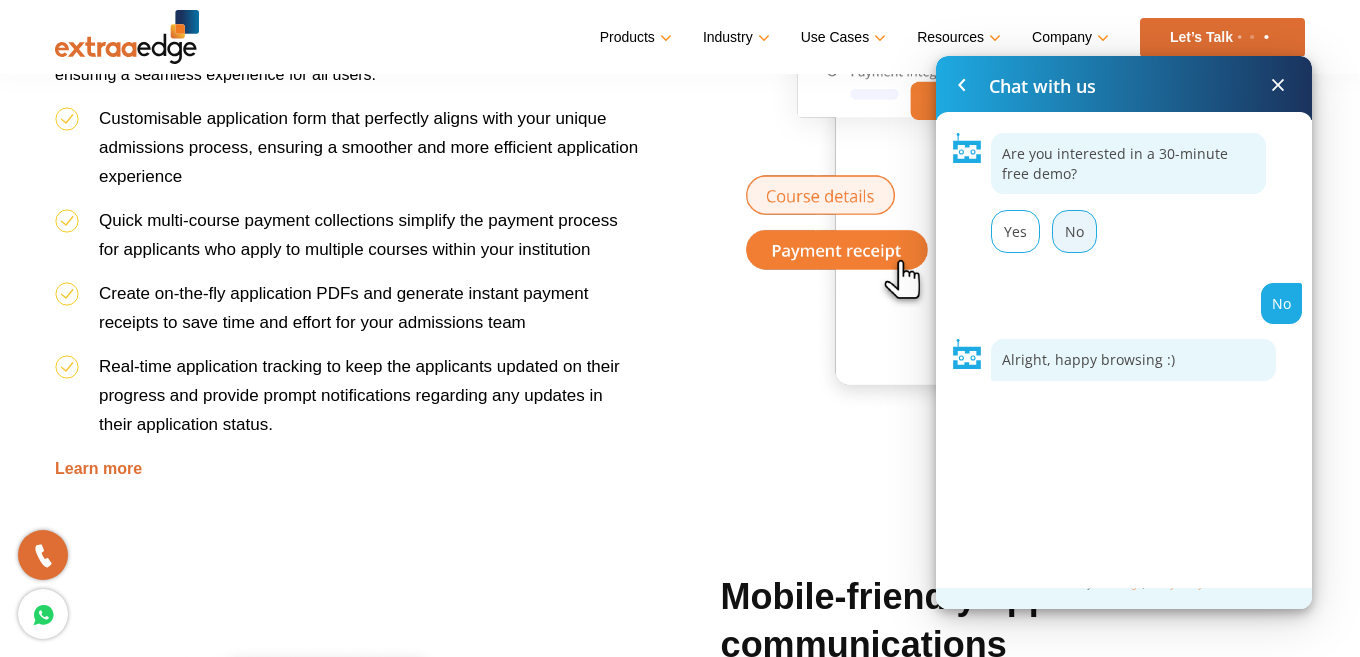 click on "No" at bounding box center [1074, 231] 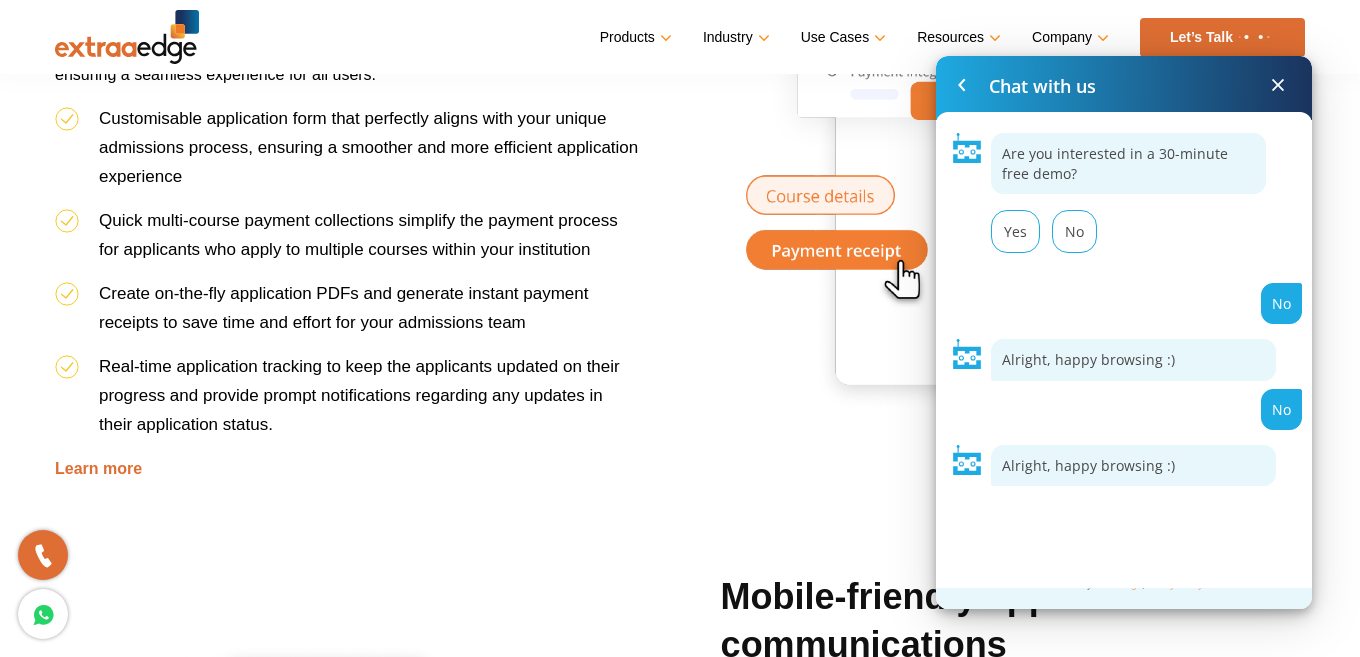 click at bounding box center (1278, 85) 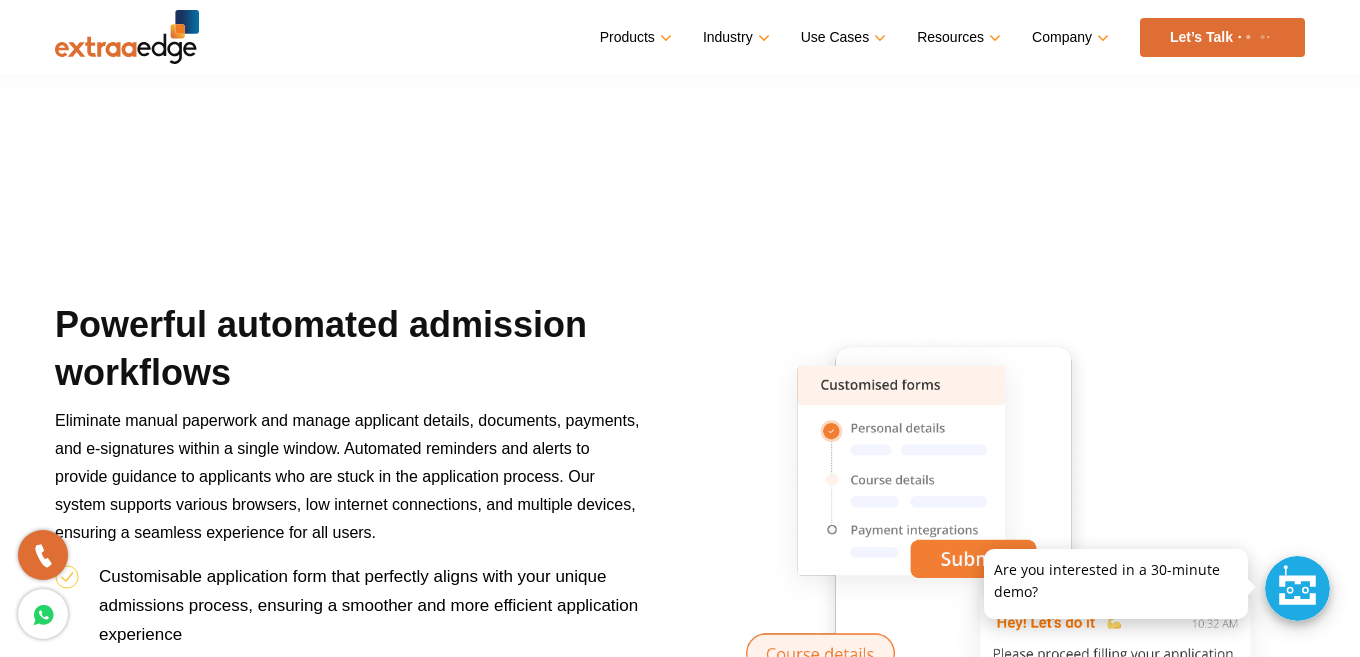 scroll, scrollTop: 560, scrollLeft: 0, axis: vertical 